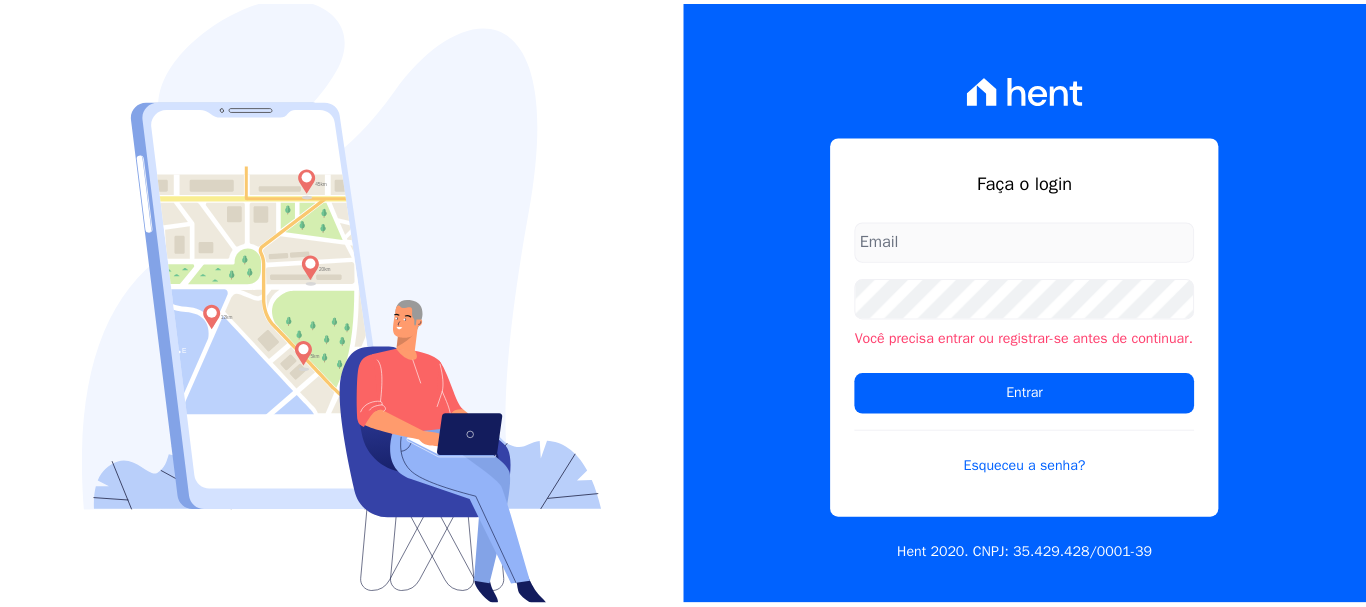 scroll, scrollTop: 0, scrollLeft: 0, axis: both 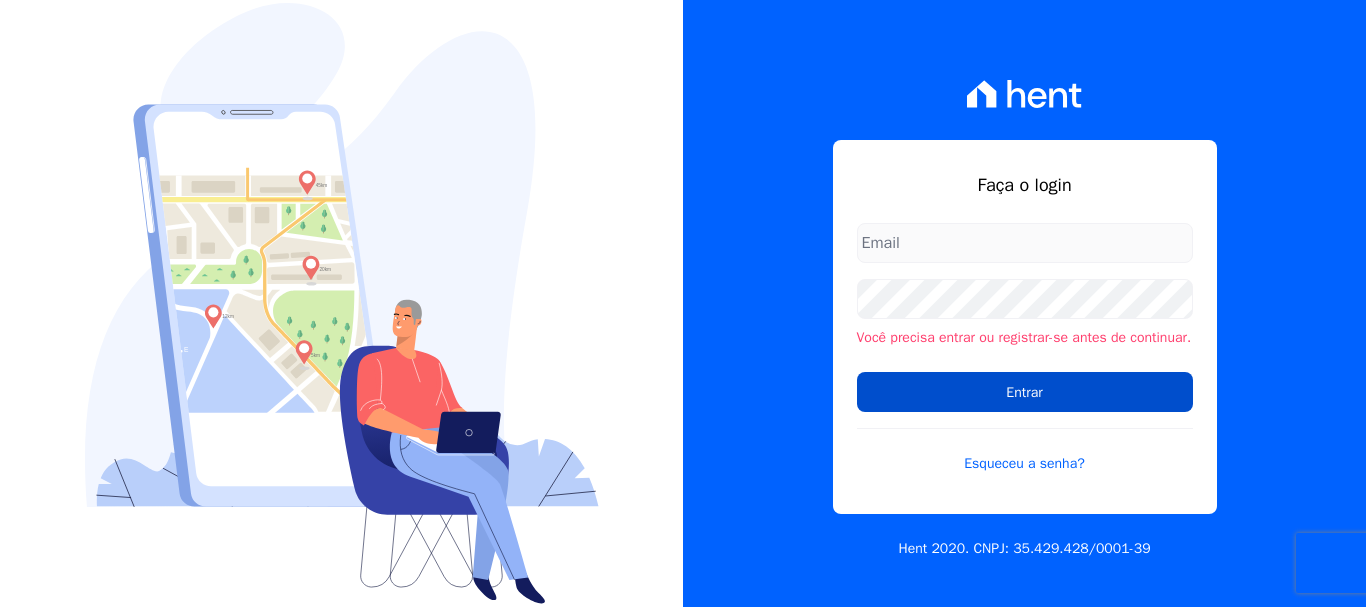 type on "[EMAIL]" 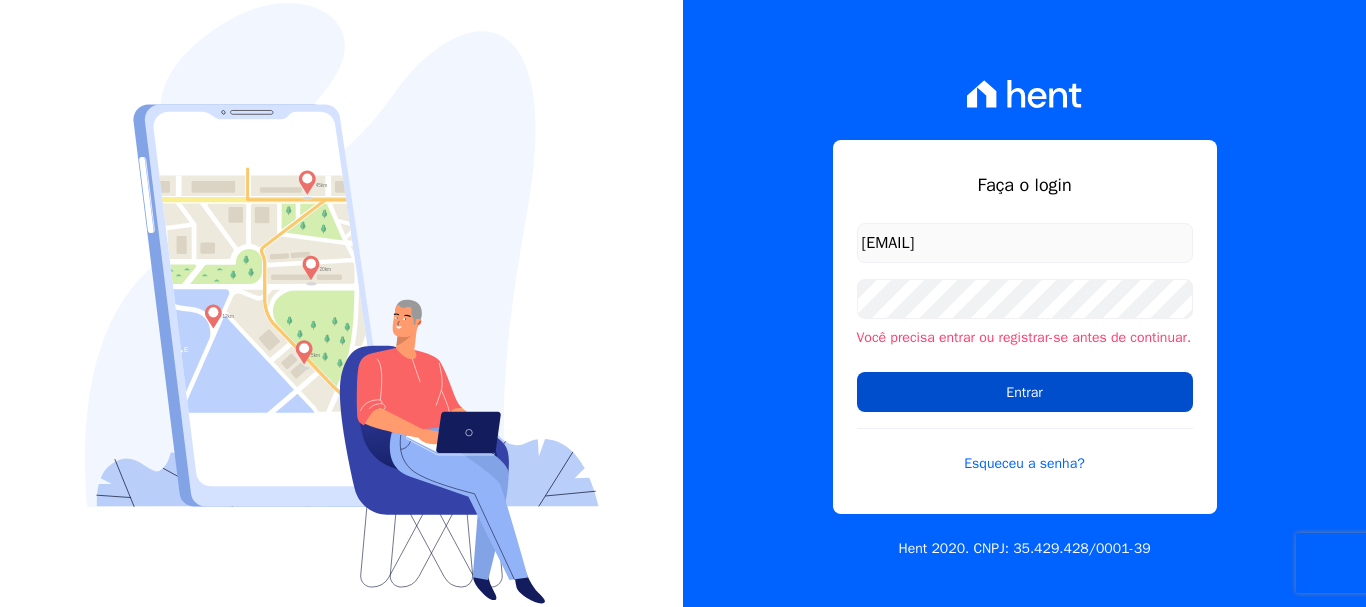 click on "Entrar" at bounding box center (1025, 392) 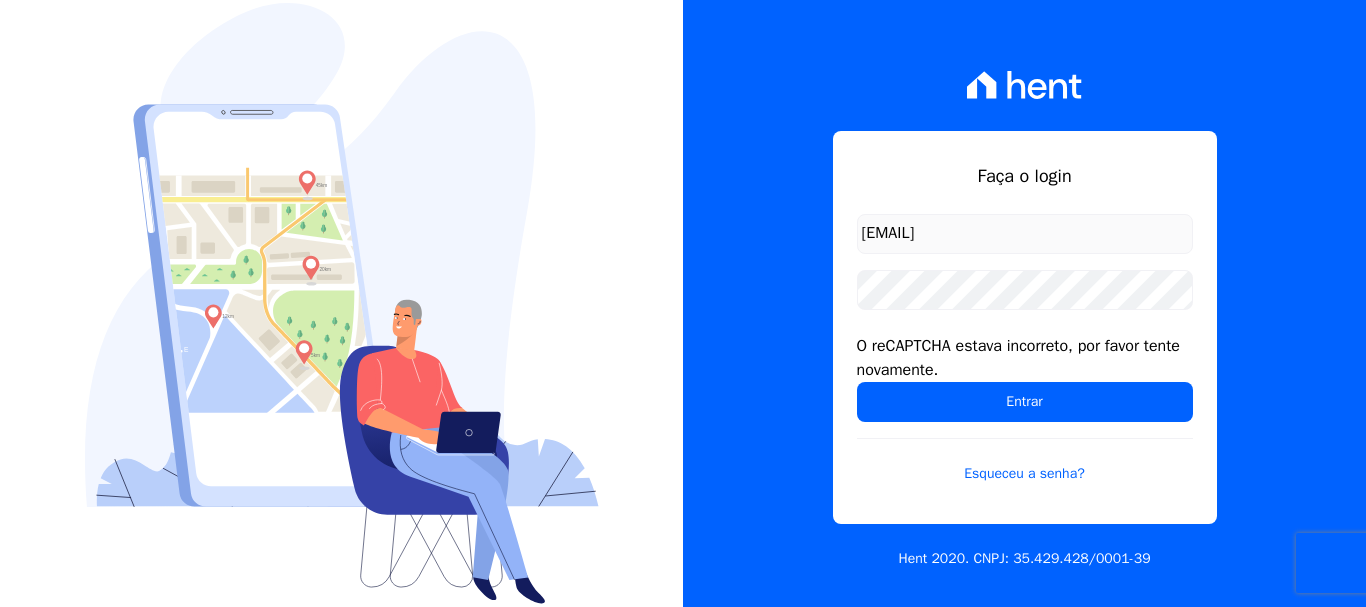 scroll, scrollTop: 0, scrollLeft: 0, axis: both 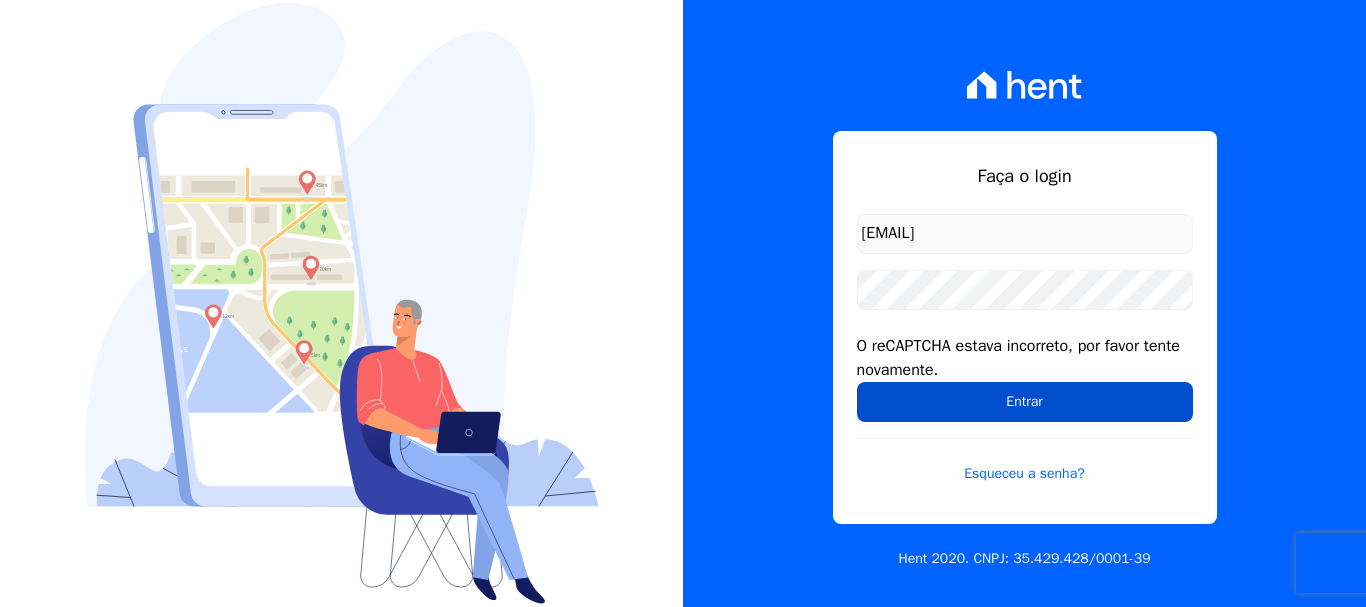 click on "Entrar" at bounding box center (1025, 402) 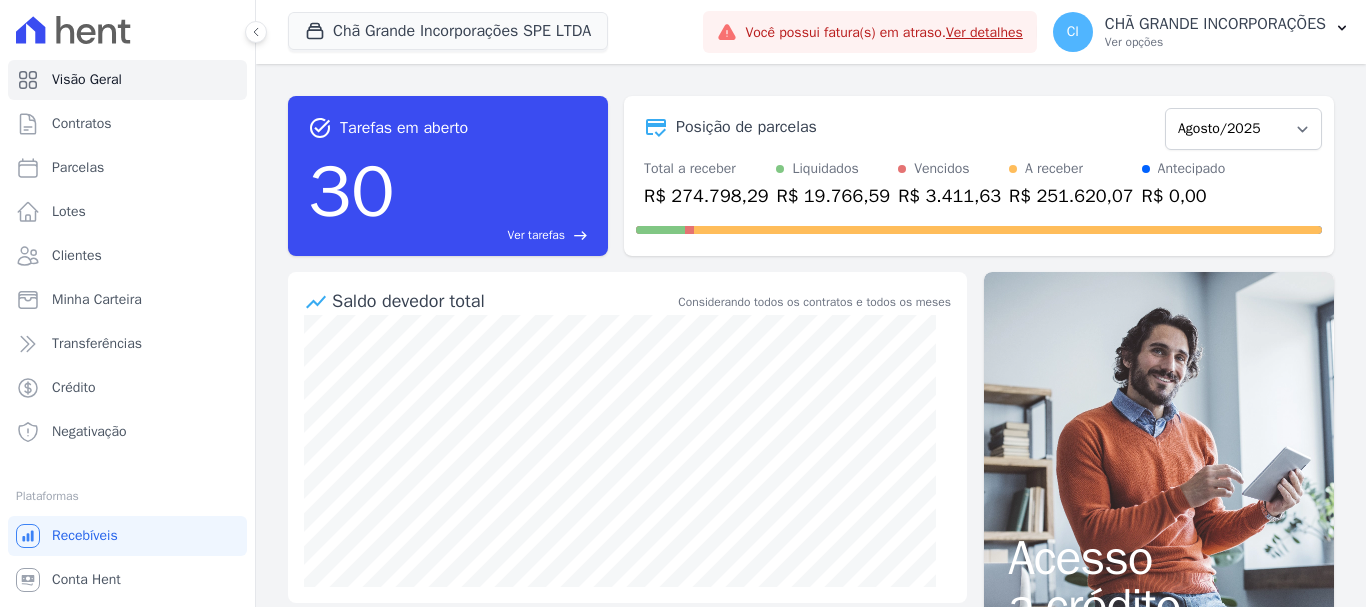 scroll, scrollTop: 0, scrollLeft: 0, axis: both 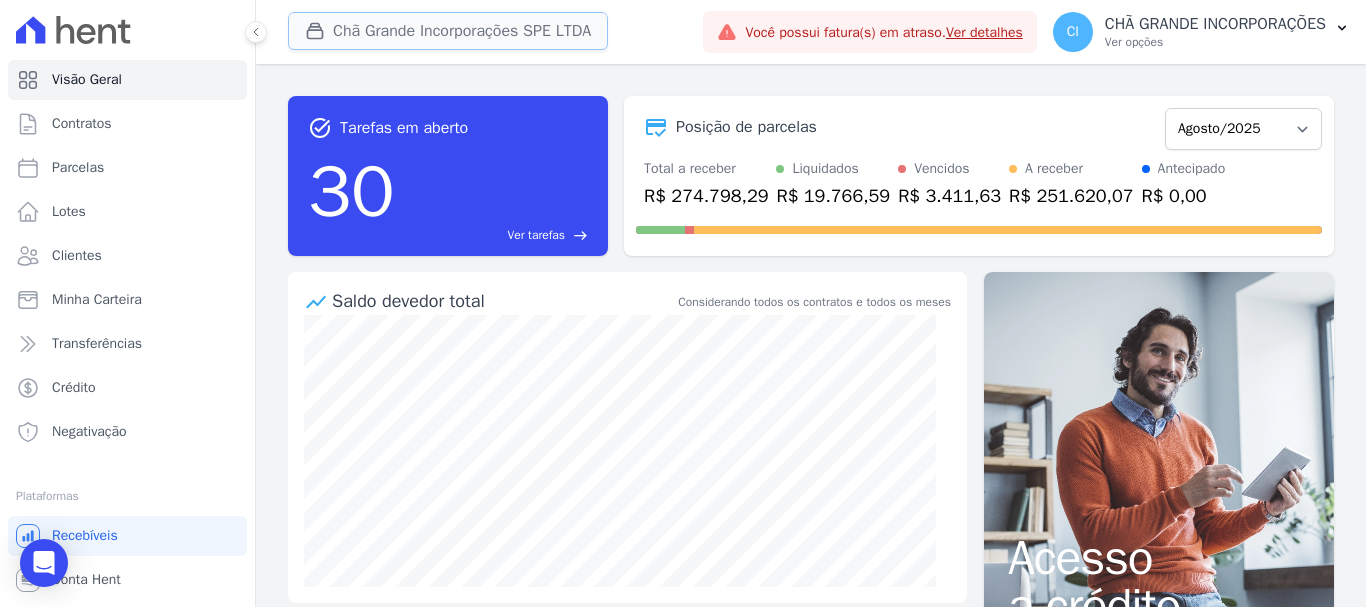 click on "Chã Grande Incorporações SPE LTDA" at bounding box center [448, 31] 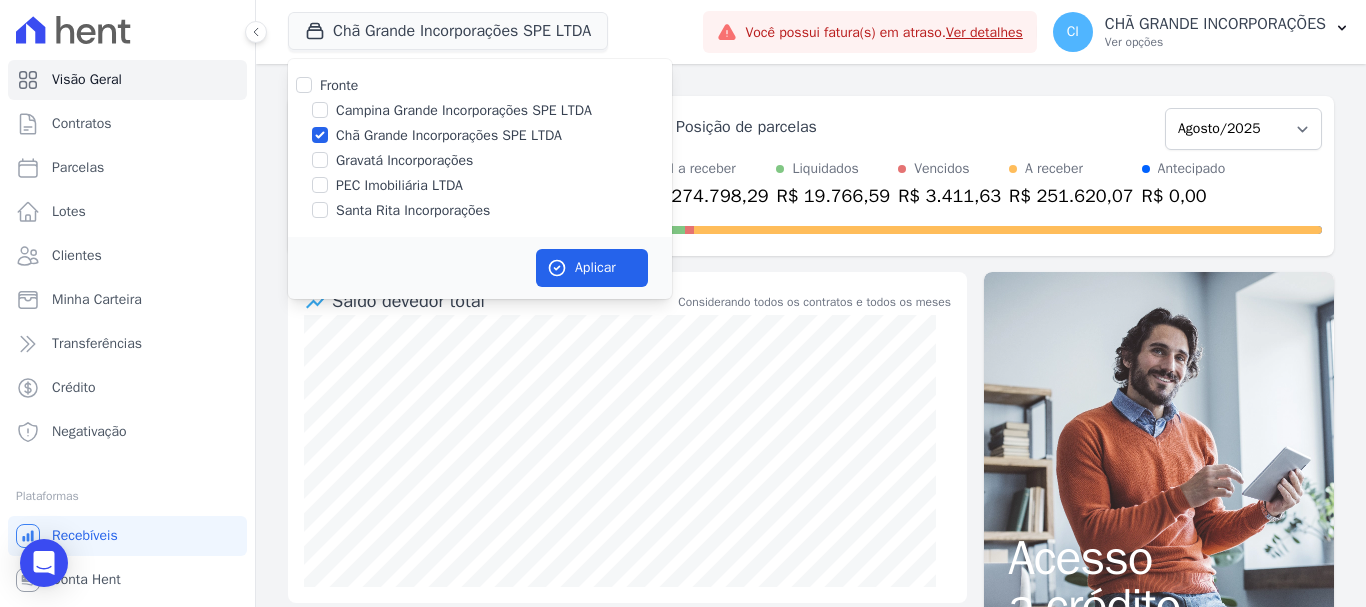 click at bounding box center (320, 160) 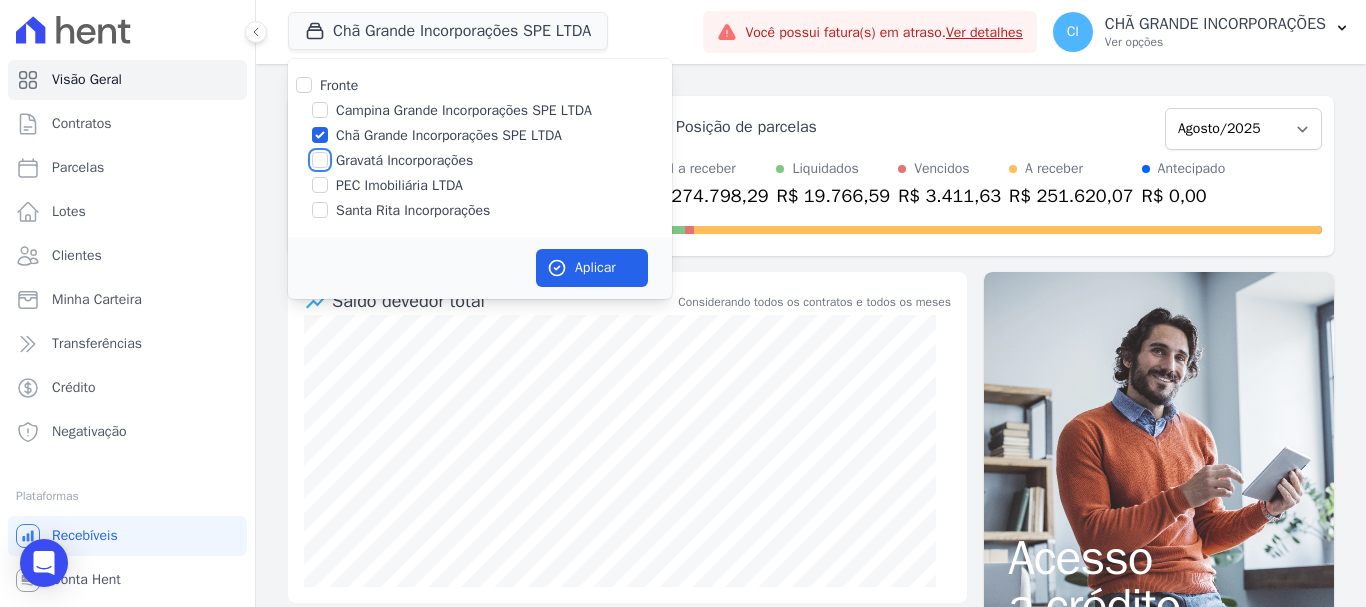 click on "Gravatá Incorporações" at bounding box center [320, 160] 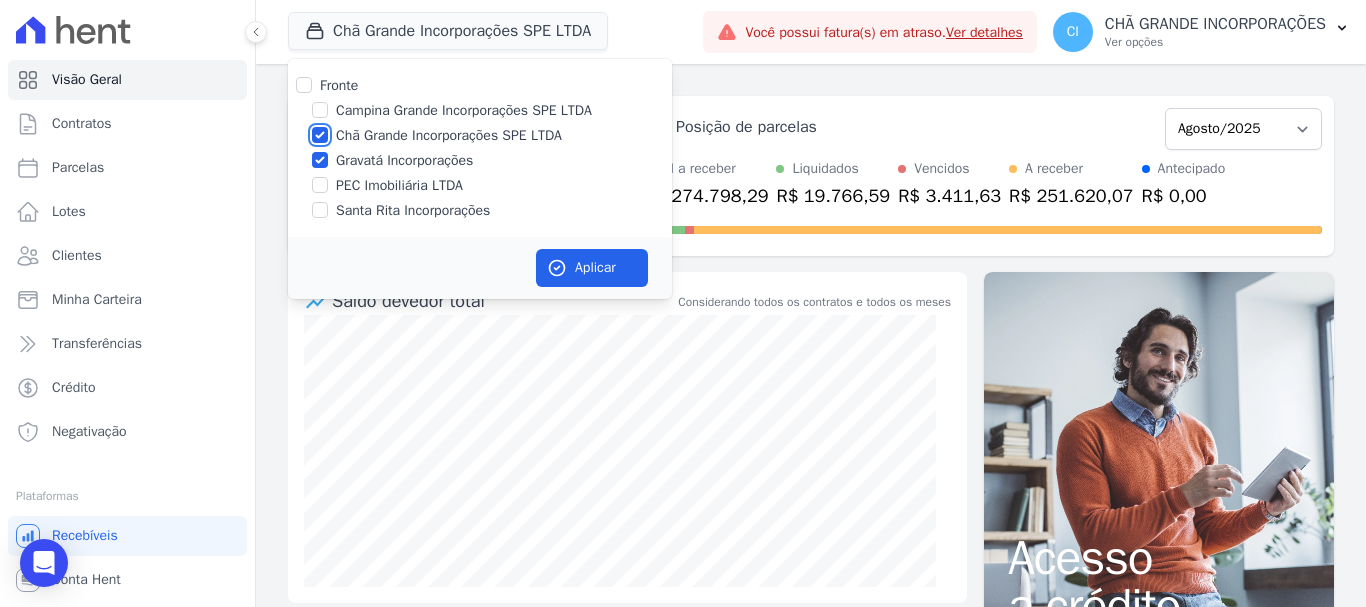 click on "Chã Grande Incorporações SPE LTDA" at bounding box center (320, 135) 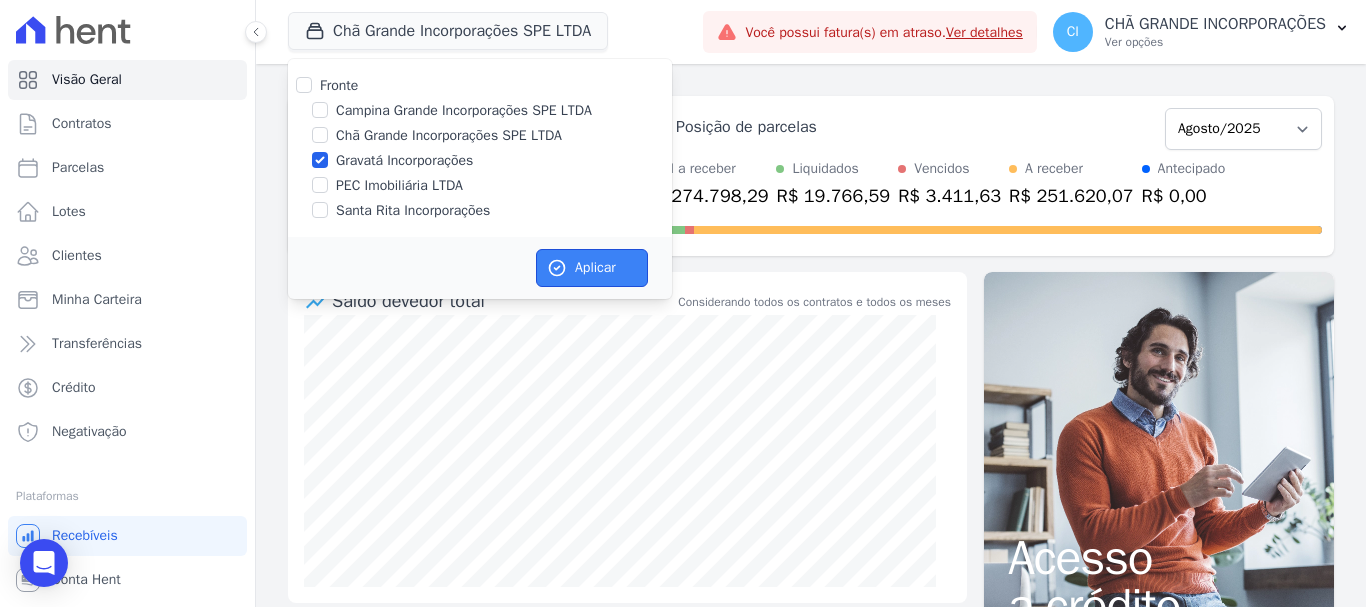 click on "Aplicar" at bounding box center (592, 268) 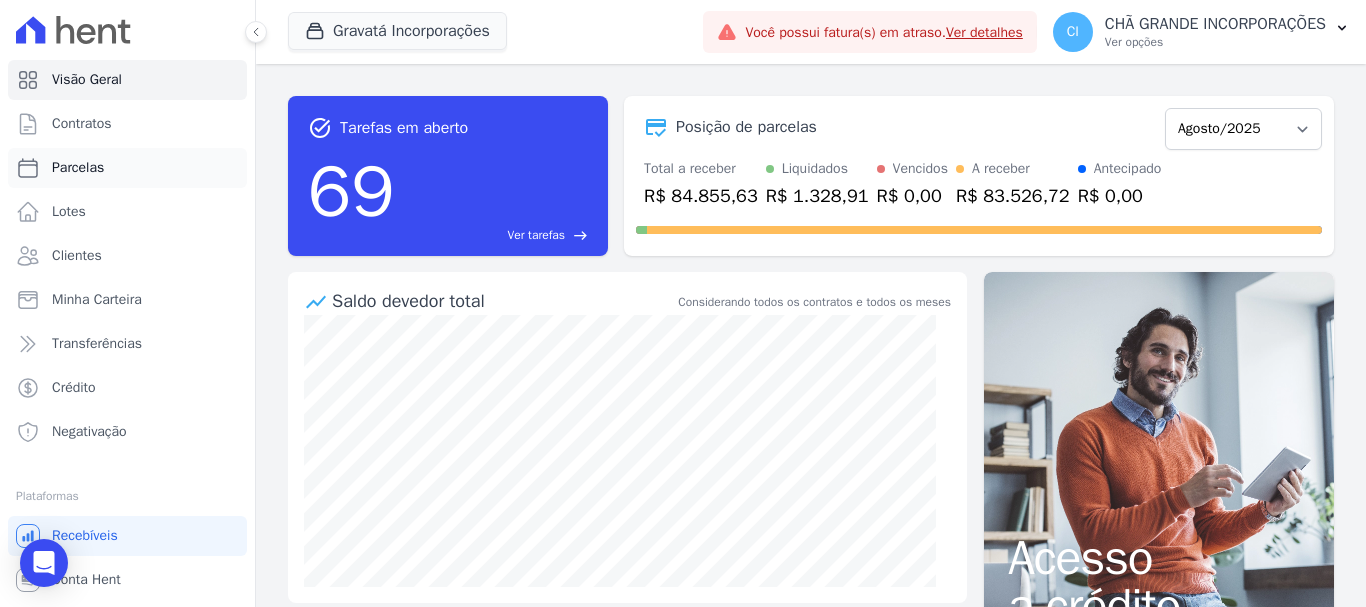 click on "Parcelas" at bounding box center [127, 168] 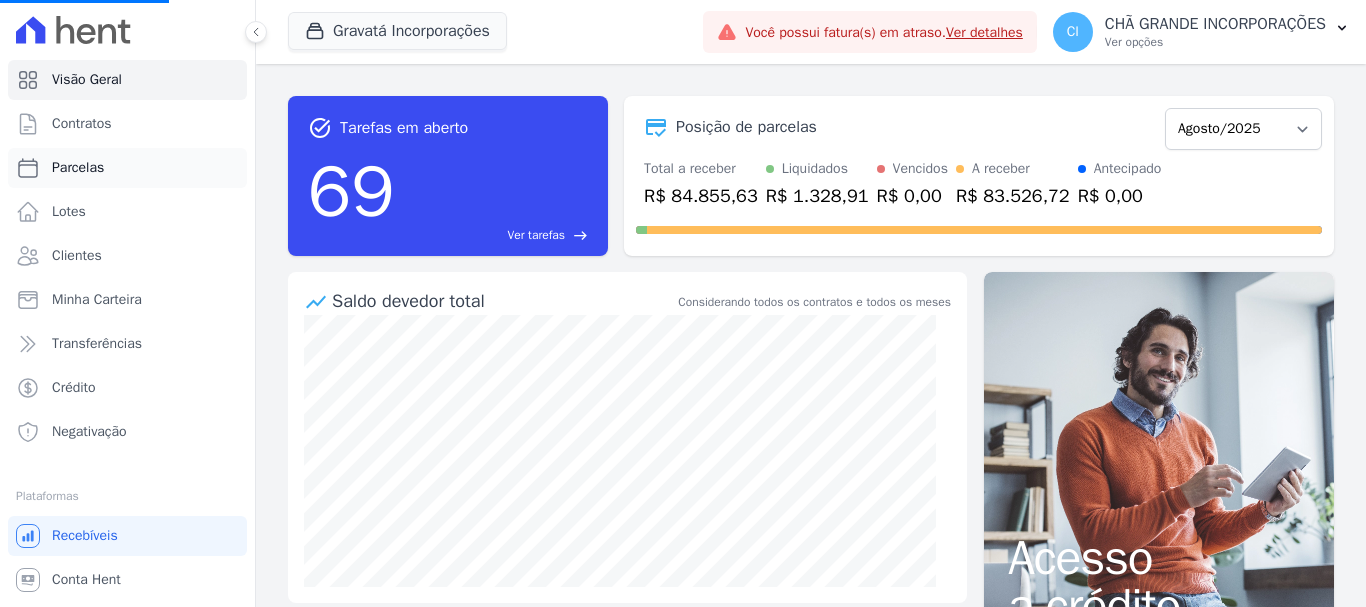 select 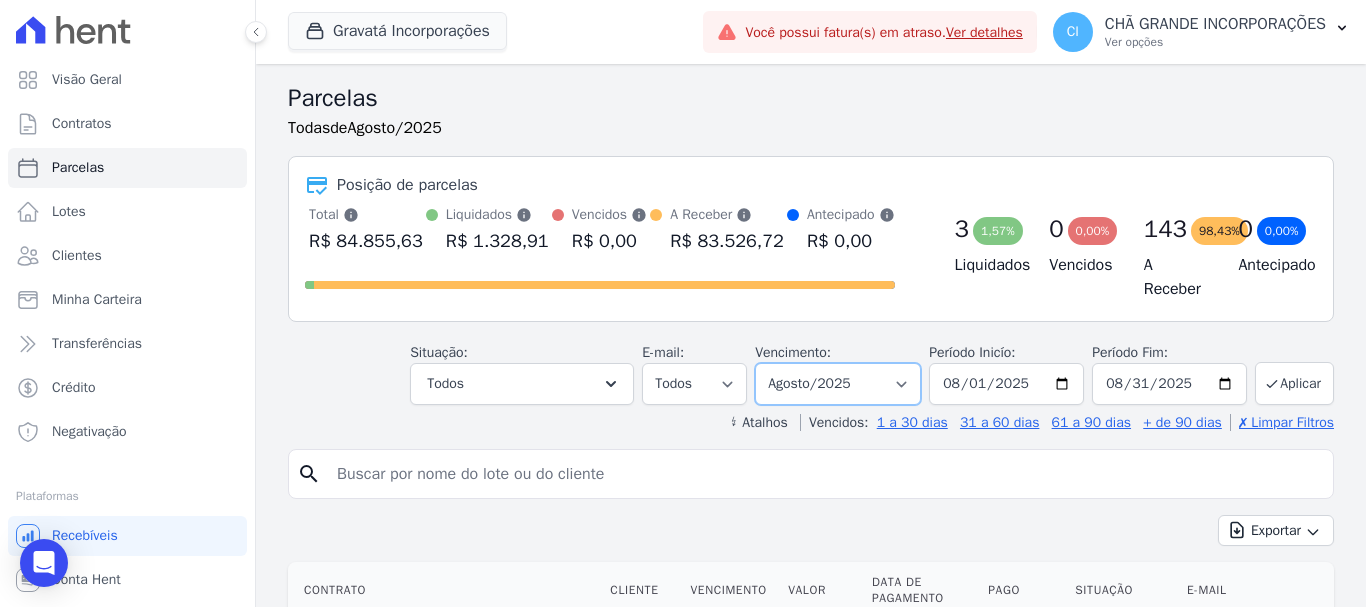 click on "Filtrar por período
────────
Todos os meses
Julho/[YEAR]
Agosto/[YEAR]
Setembro/[YEAR]
Outubro/[YEAR]
Novembro/[YEAR]
Dezembro/[YEAR]
Janeiro/[YEAR]
Fevereiro/[YEAR]
Março/[YEAR]
Abril/[YEAR]
Maio/[YEAR]
Junho/[YEAR]
Julho/[YEAR]
Agosto/[YEAR]
Setembro/[YEAR]
Outubro/[YEAR]
Novembro/[YEAR]
Dezembro/[YEAR]
Janeiro/[YEAR]
Fevereiro/[YEAR]
Março/[YEAR]
Abril/[YEAR]
Maio/[YEAR]
Junho/[YEAR]
Julho/[YEAR]
Agosto/[YEAR]
Setembro/[YEAR]
Outubro/[YEAR]
Novembro/[YEAR]
Dezembro/[YEAR]
Janeiro/[YEAR]
Fevereiro/[YEAR]
Março/[YEAR]
Abril/[YEAR]
Maio/[YEAR]
Junho/[YEAR]
Julho/[YEAR]
Agosto/[YEAR]
Setembro/[YEAR]
Outubro/[YEAR]
Novembro/[YEAR]
Dezembro/[YEAR]
Janeiro/[YEAR]
Fevereiro/[YEAR]
Março/[YEAR]
Abril/[YEAR]
Maio/[YEAR]
Junho/[YEAR]
Julho/[YEAR]
Agosto/[YEAR]
Setembro/[YEAR]
Outubro/[YEAR]
Novembro/[YEAR]
Dezembro/[YEAR]
Janeiro/[YEAR]
Fevereiro/[YEAR]
Março/[YEAR]
Abril/[YEAR]
Maio/[YEAR]
Junho/[YEAR]
Julho/[YEAR]
Agosto/[YEAR]
Setembro/[YEAR]
Outubro/[YEAR]
Novembro/[YEAR]" at bounding box center (838, 384) 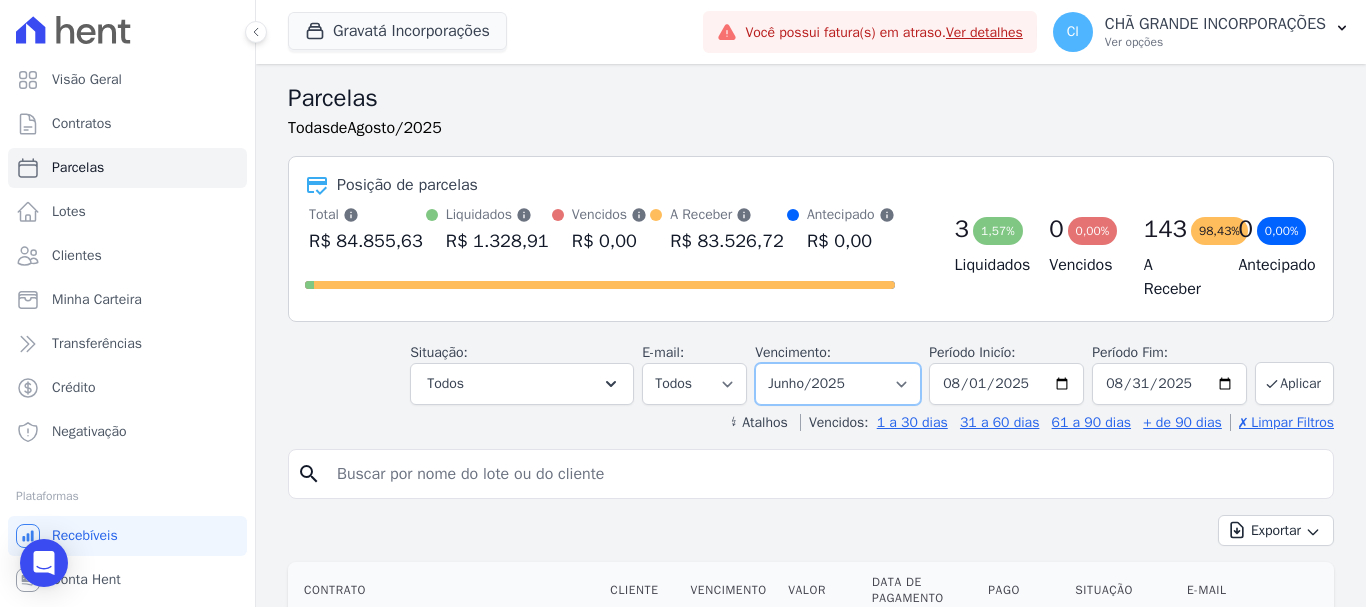 click on "Filtrar por período
────────
Todos os meses
Julho/[YEAR]
Agosto/[YEAR]
Setembro/[YEAR]
Outubro/[YEAR]
Novembro/[YEAR]
Dezembro/[YEAR]
Janeiro/[YEAR]
Fevereiro/[YEAR]
Março/[YEAR]
Abril/[YEAR]
Maio/[YEAR]
Junho/[YEAR]
Julho/[YEAR]
Agosto/[YEAR]
Setembro/[YEAR]
Outubro/[YEAR]
Novembro/[YEAR]
Dezembro/[YEAR]
Janeiro/[YEAR]
Fevereiro/[YEAR]
Março/[YEAR]
Abril/[YEAR]
Maio/[YEAR]
Junho/[YEAR]
Julho/[YEAR]
Agosto/[YEAR]
Setembro/[YEAR]
Outubro/[YEAR]
Novembro/[YEAR]
Dezembro/[YEAR]
Janeiro/[YEAR]
Fevereiro/[YEAR]
Março/[YEAR]
Abril/[YEAR]
Maio/[YEAR]
Junho/[YEAR]
Julho/[YEAR]
Agosto/[YEAR]
Setembro/[YEAR]
Outubro/[YEAR]
Novembro/[YEAR]
Dezembro/[YEAR]
Janeiro/[YEAR]
Fevereiro/[YEAR]
Março/[YEAR]
Abril/[YEAR]
Maio/[YEAR]
Junho/[YEAR]
Julho/[YEAR]
Agosto/[YEAR]
Setembro/[YEAR]
Outubro/[YEAR]
Novembro/[YEAR]
Dezembro/[YEAR]
Janeiro/[YEAR]
Fevereiro/[YEAR]
Março/[YEAR]
Abril/[YEAR]
Maio/[YEAR]
Junho/[YEAR]
Julho/[YEAR]
Agosto/[YEAR]
Setembro/[YEAR]
Outubro/[YEAR]
Novembro/[YEAR]" at bounding box center (838, 384) 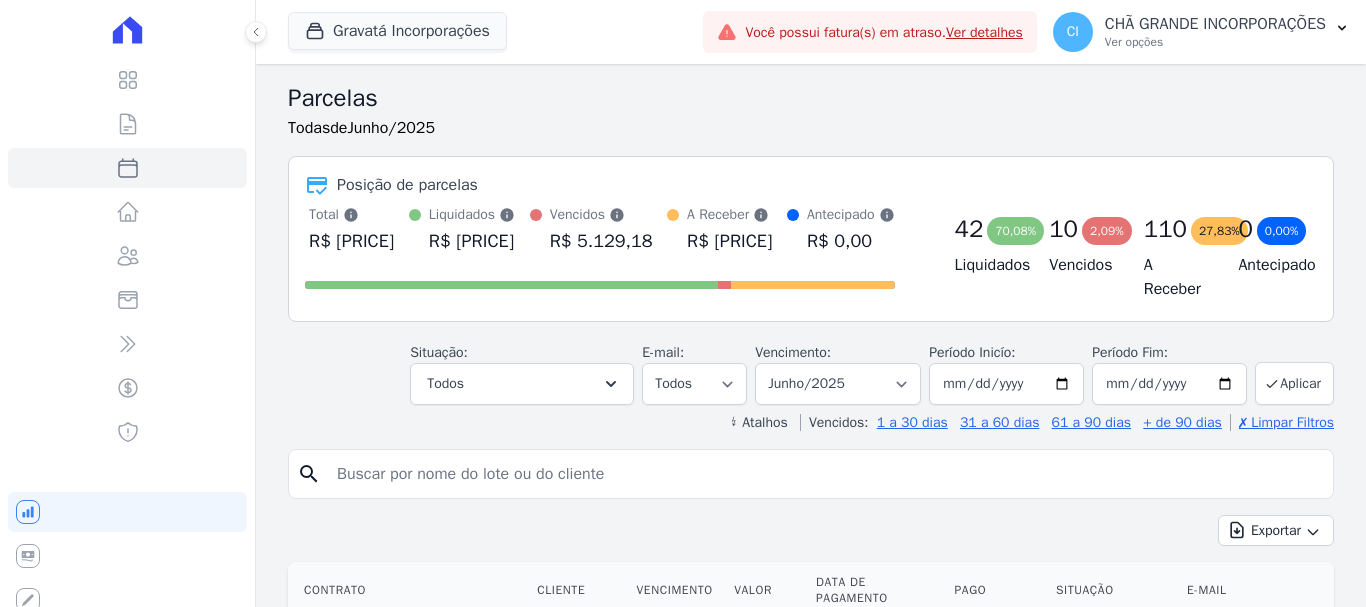 select 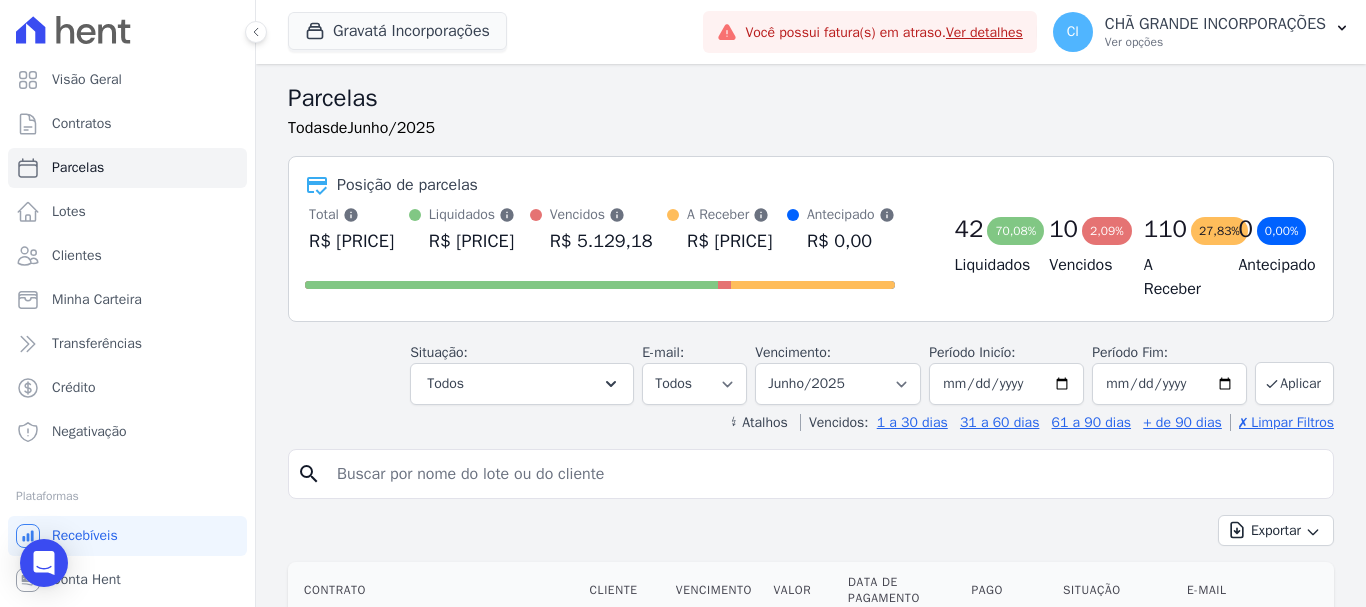 click at bounding box center [825, 474] 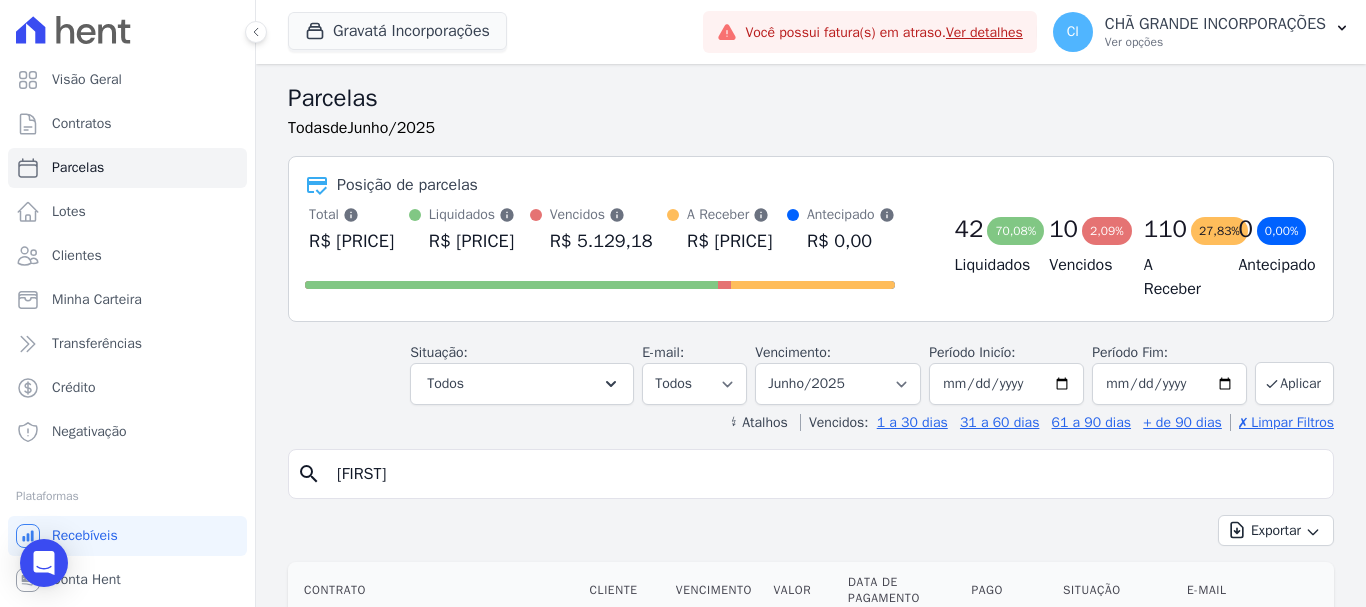 type on "ELIZABETH" 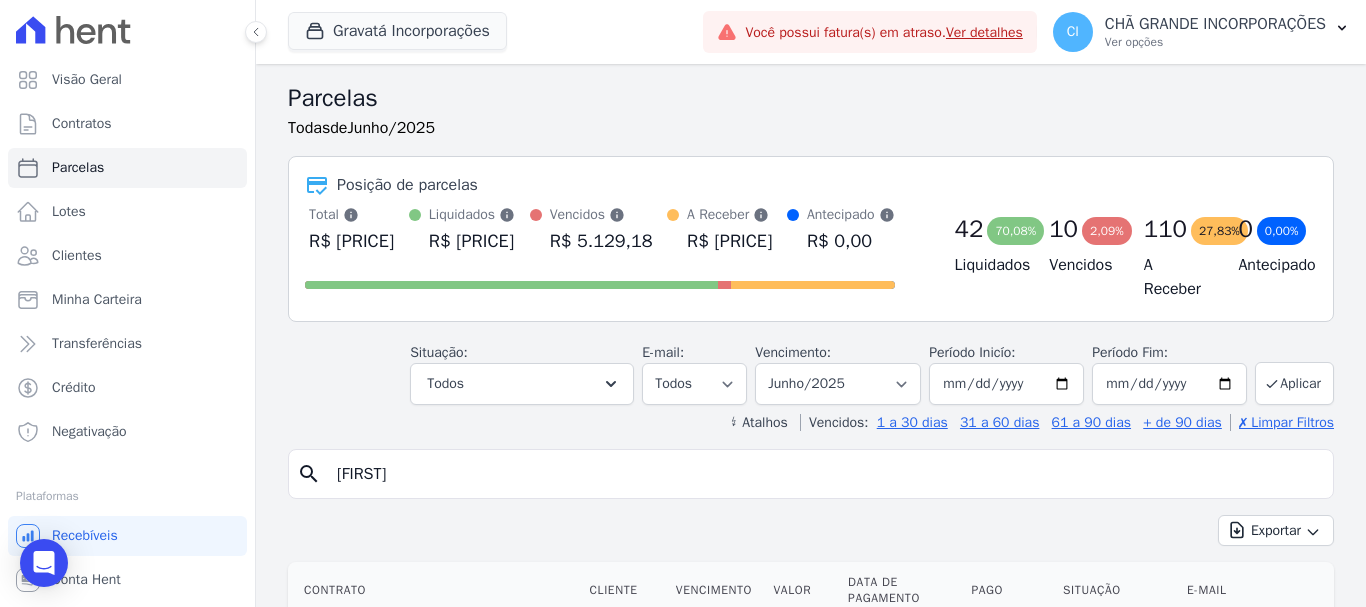 select 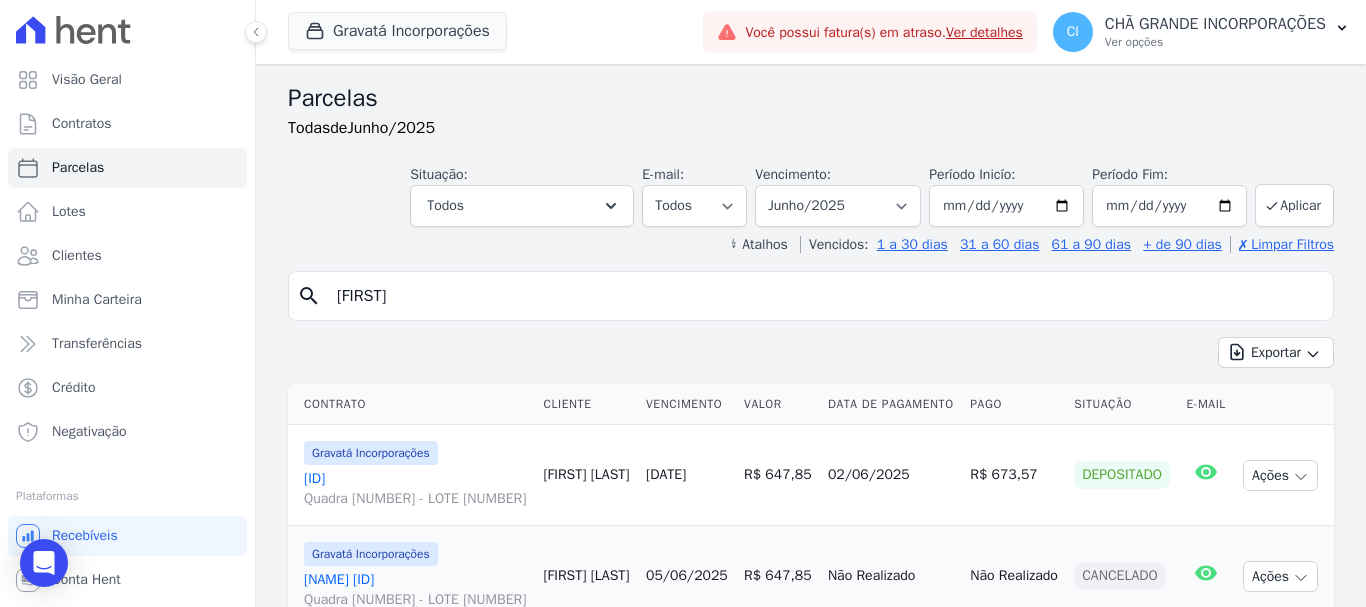 click on "ELIZABETH" at bounding box center [825, 296] 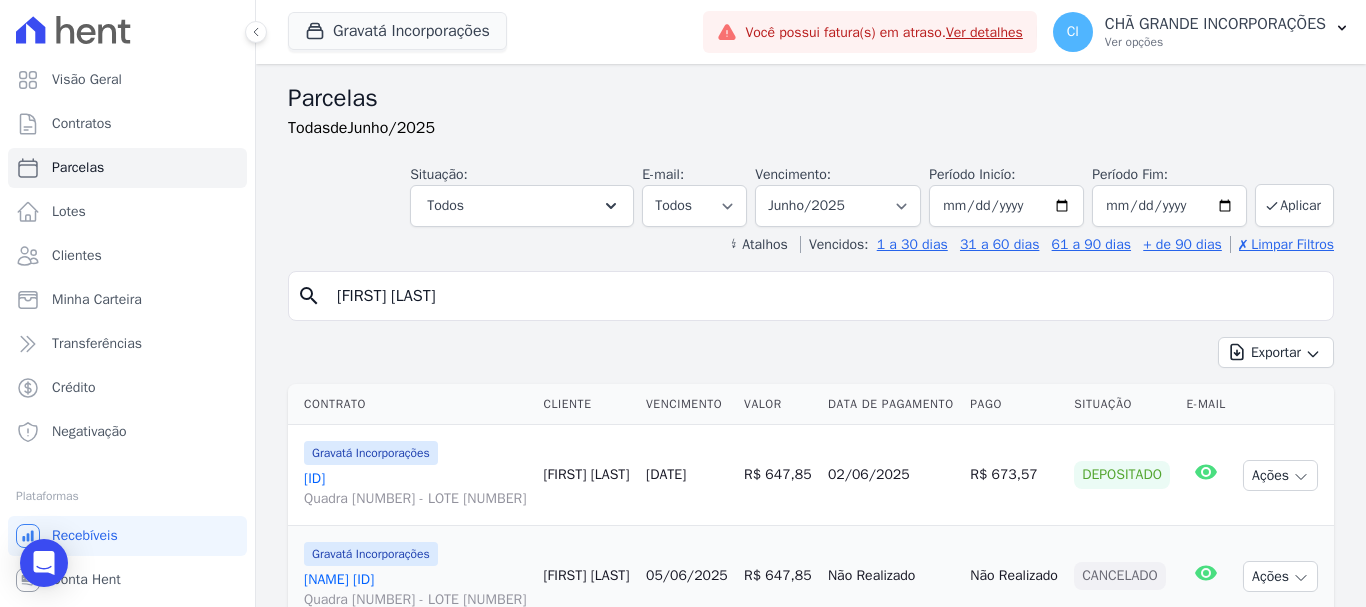 type on "ELIZABETH MARIA" 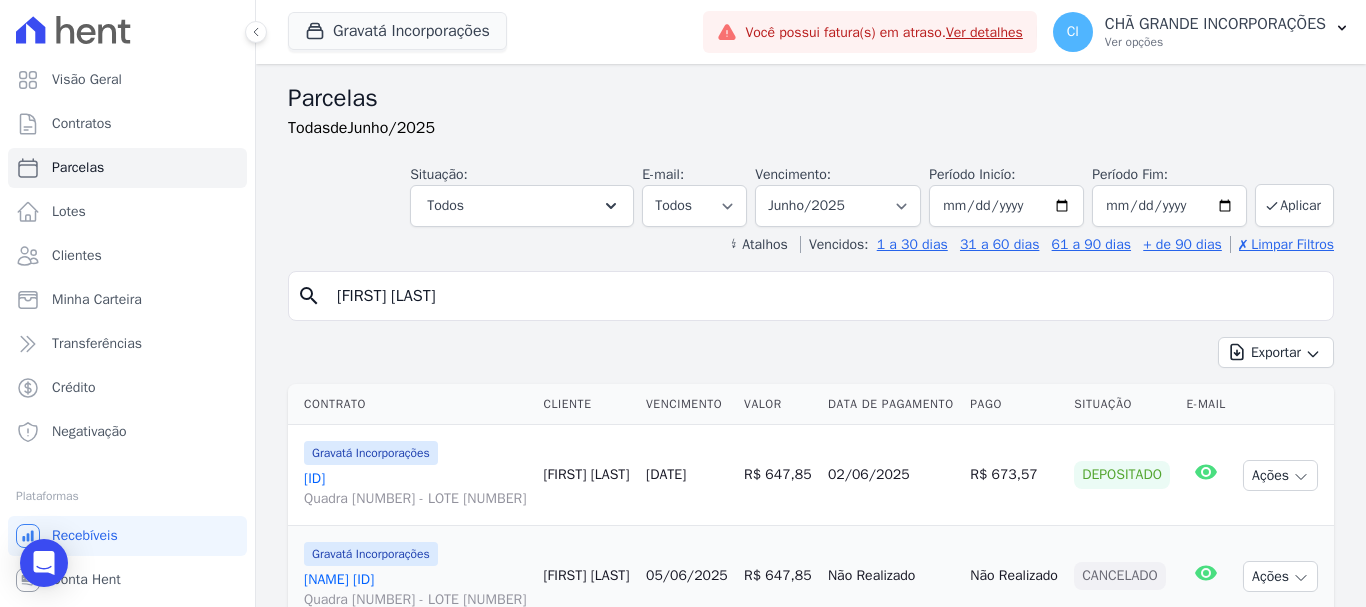 select 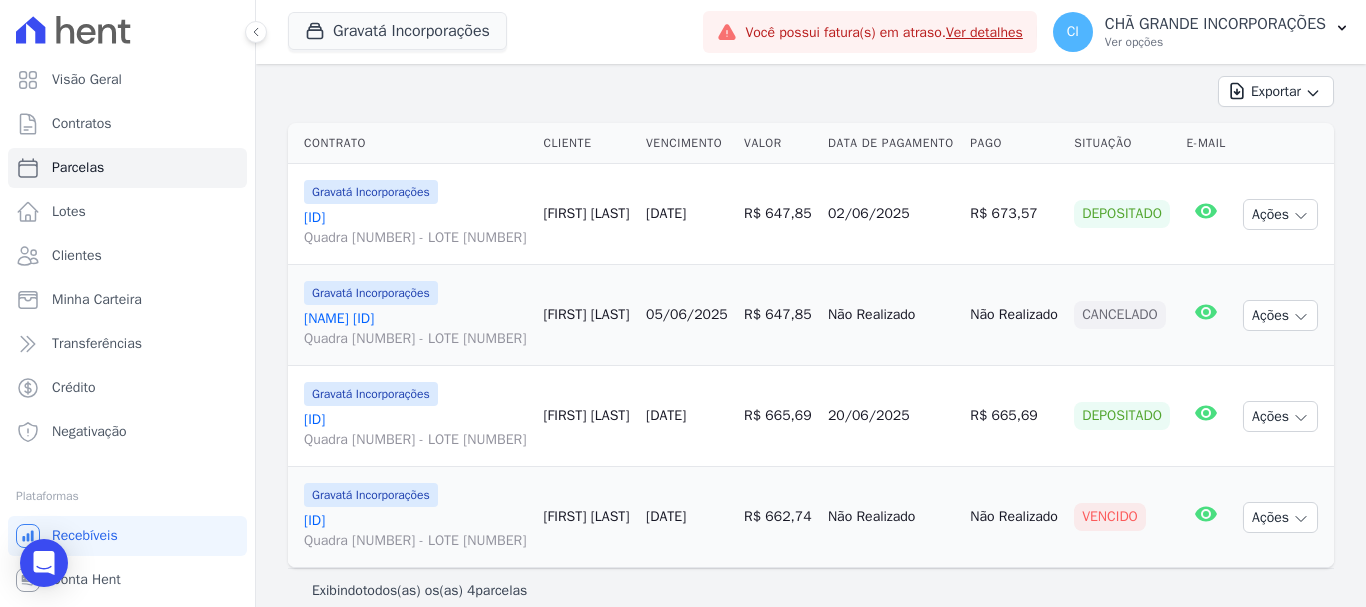 scroll, scrollTop: 283, scrollLeft: 0, axis: vertical 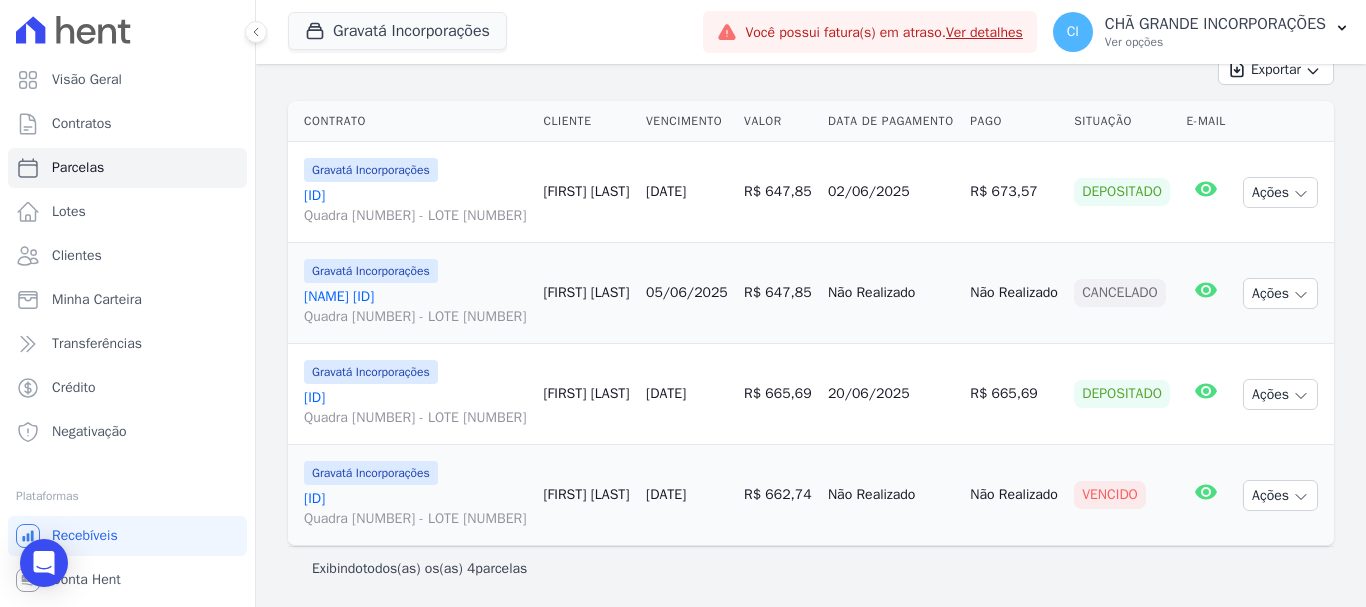 click on "20SDM0658
Quadra 17 - LOTE 0016" at bounding box center (415, 509) 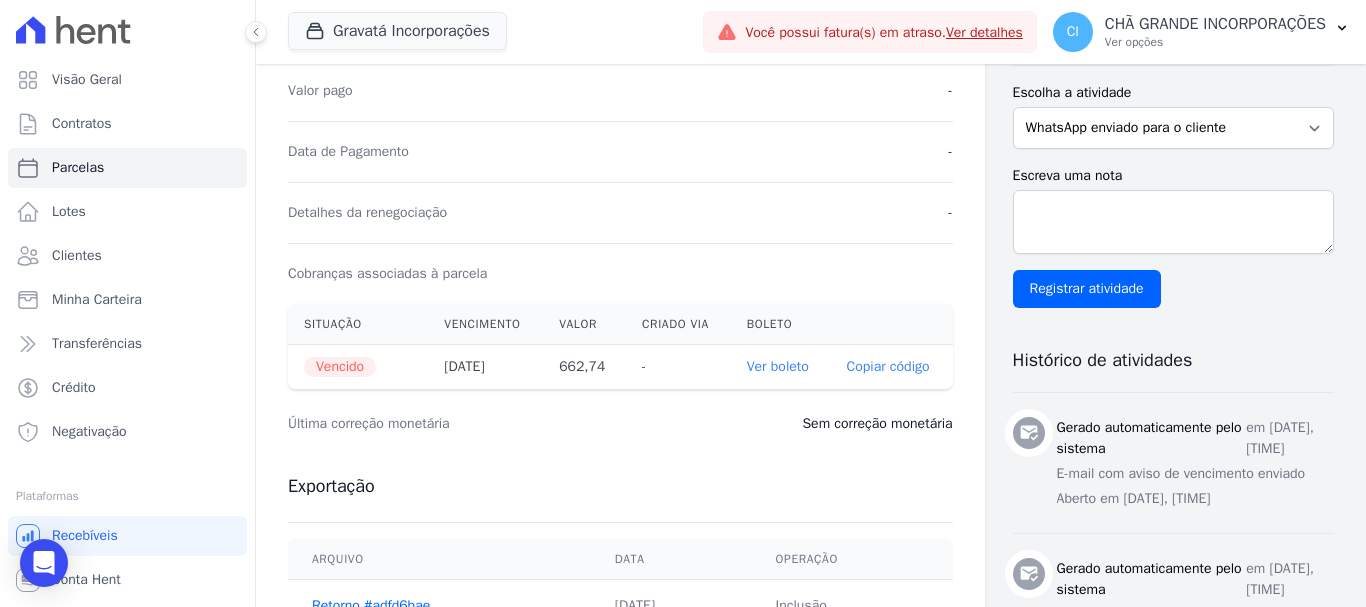 scroll, scrollTop: 500, scrollLeft: 0, axis: vertical 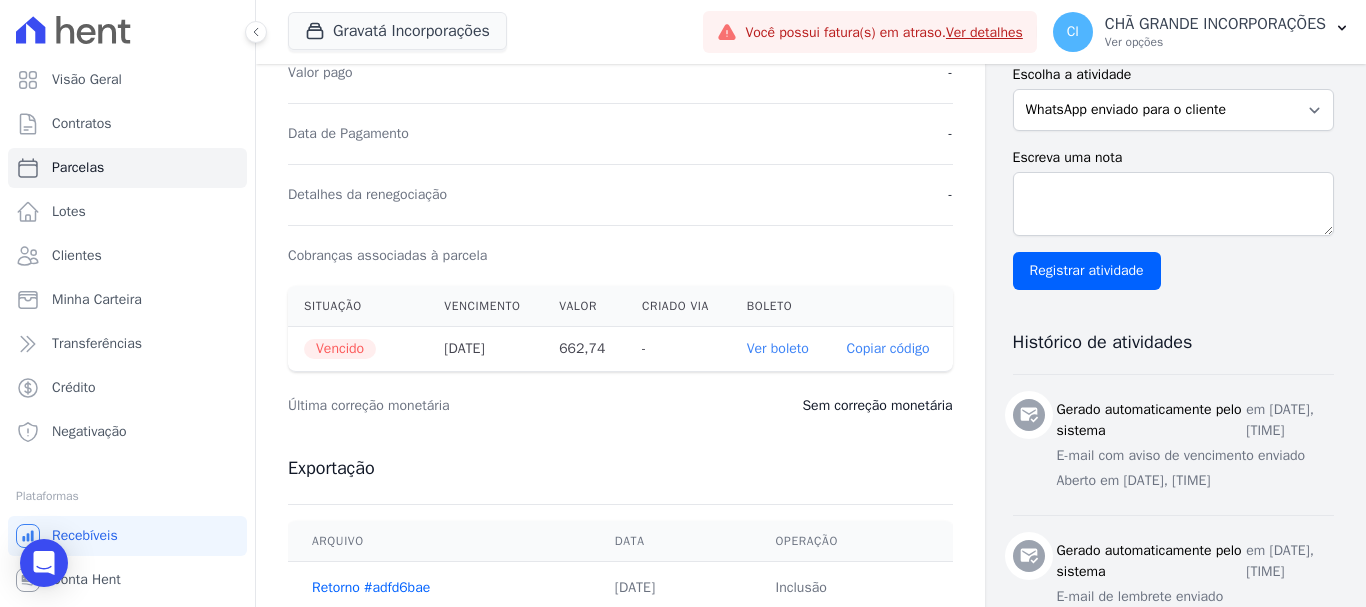 click on "Ver boleto" at bounding box center (778, 348) 